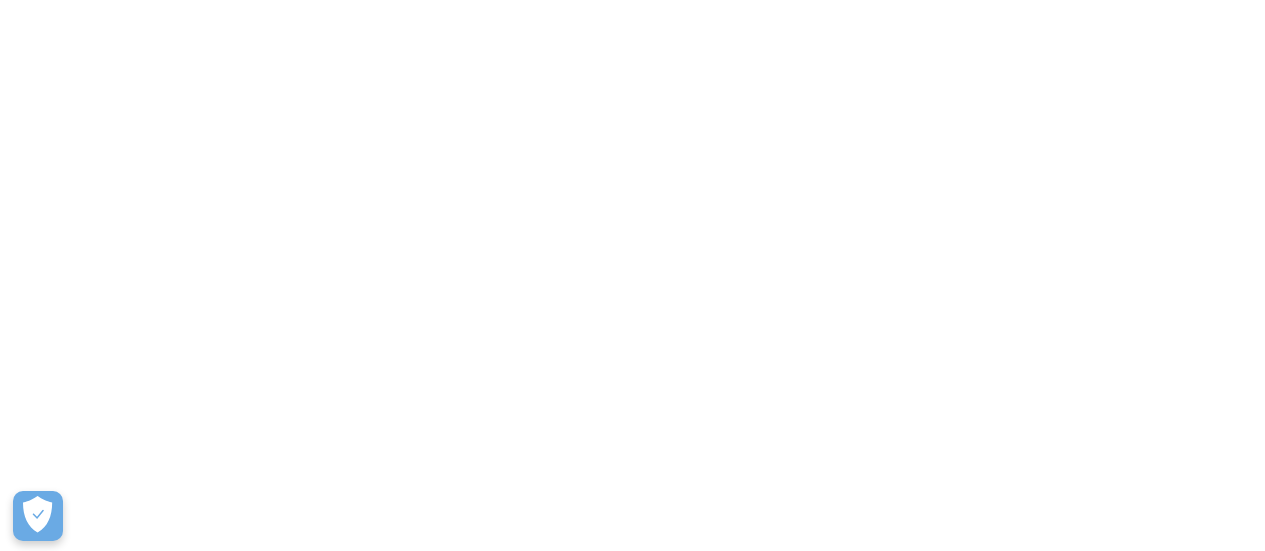scroll, scrollTop: 0, scrollLeft: 0, axis: both 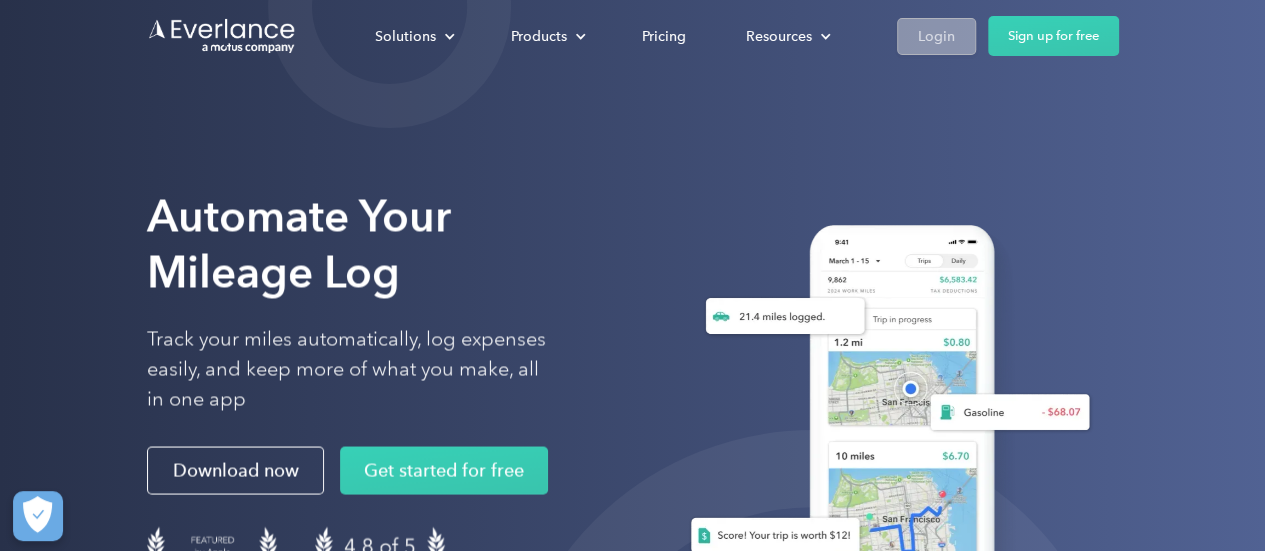 click on "Login" at bounding box center (936, 36) 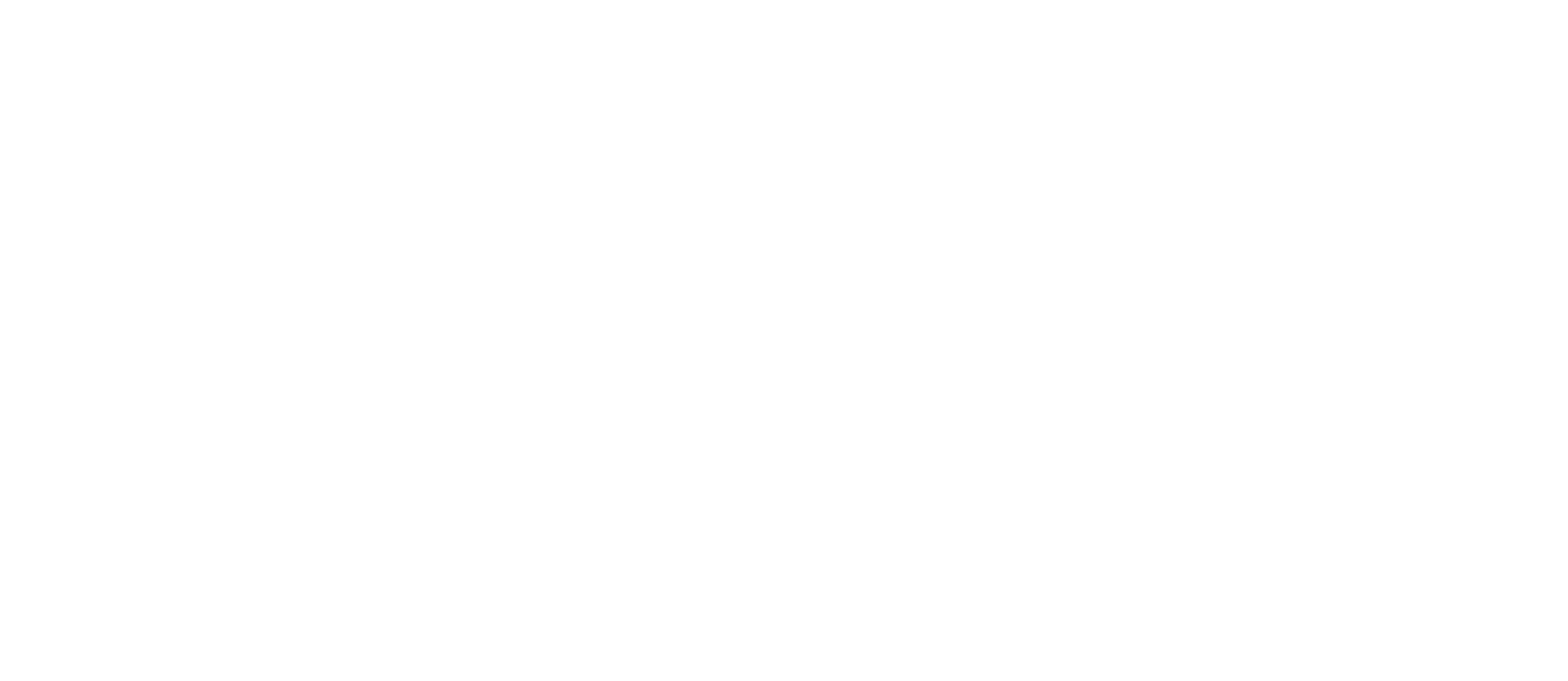 scroll, scrollTop: 0, scrollLeft: 0, axis: both 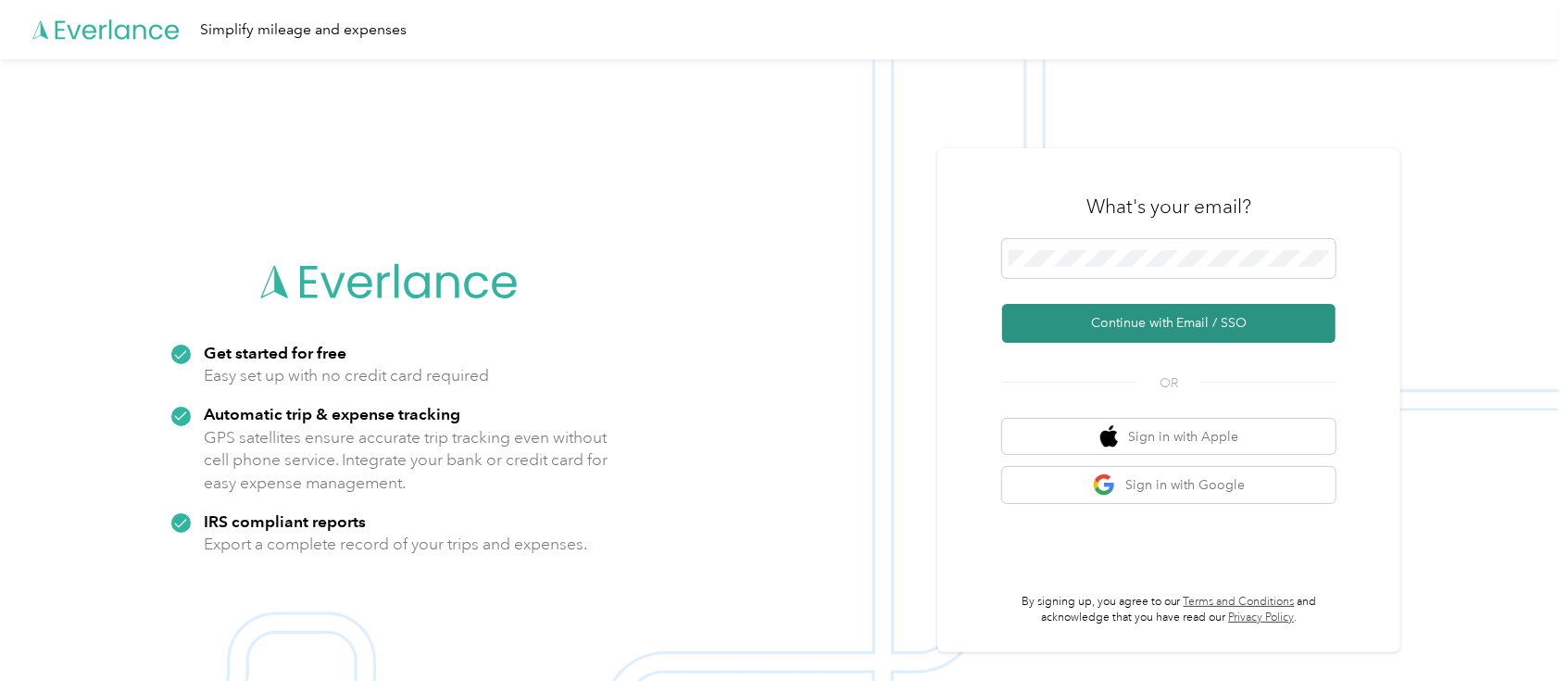 click on "Continue with Email / SSO" at bounding box center [1169, 323] 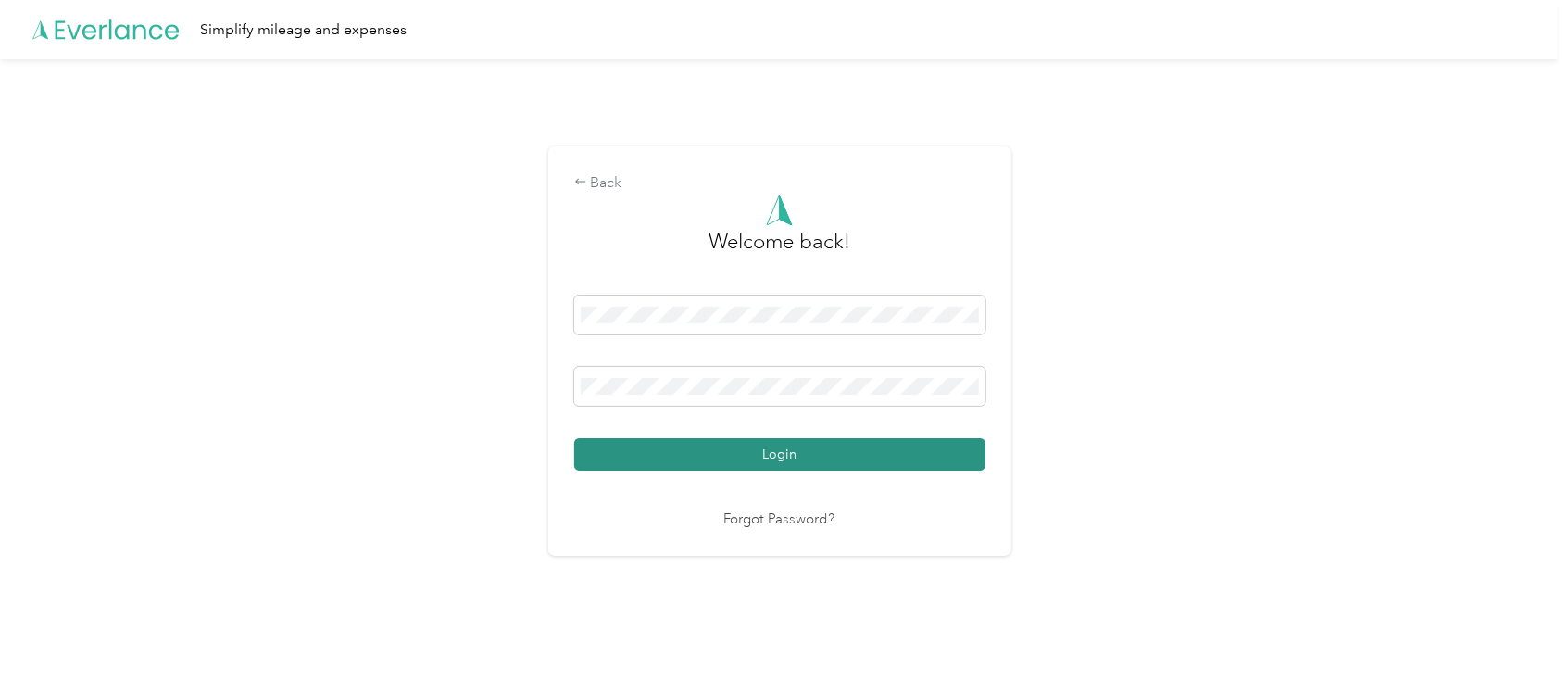 click on "Login" at bounding box center (780, 454) 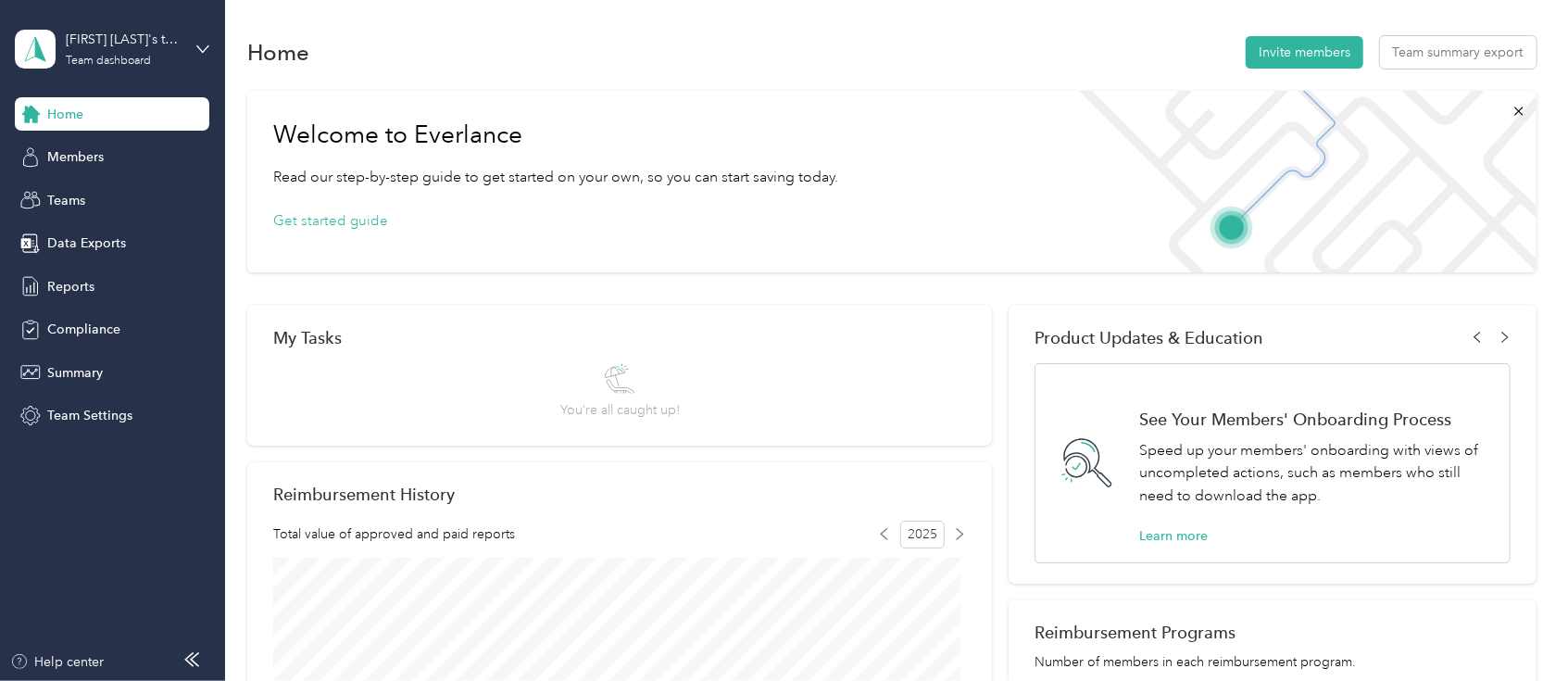 click on "James Harper's team Team dashboard" at bounding box center [112, 49] 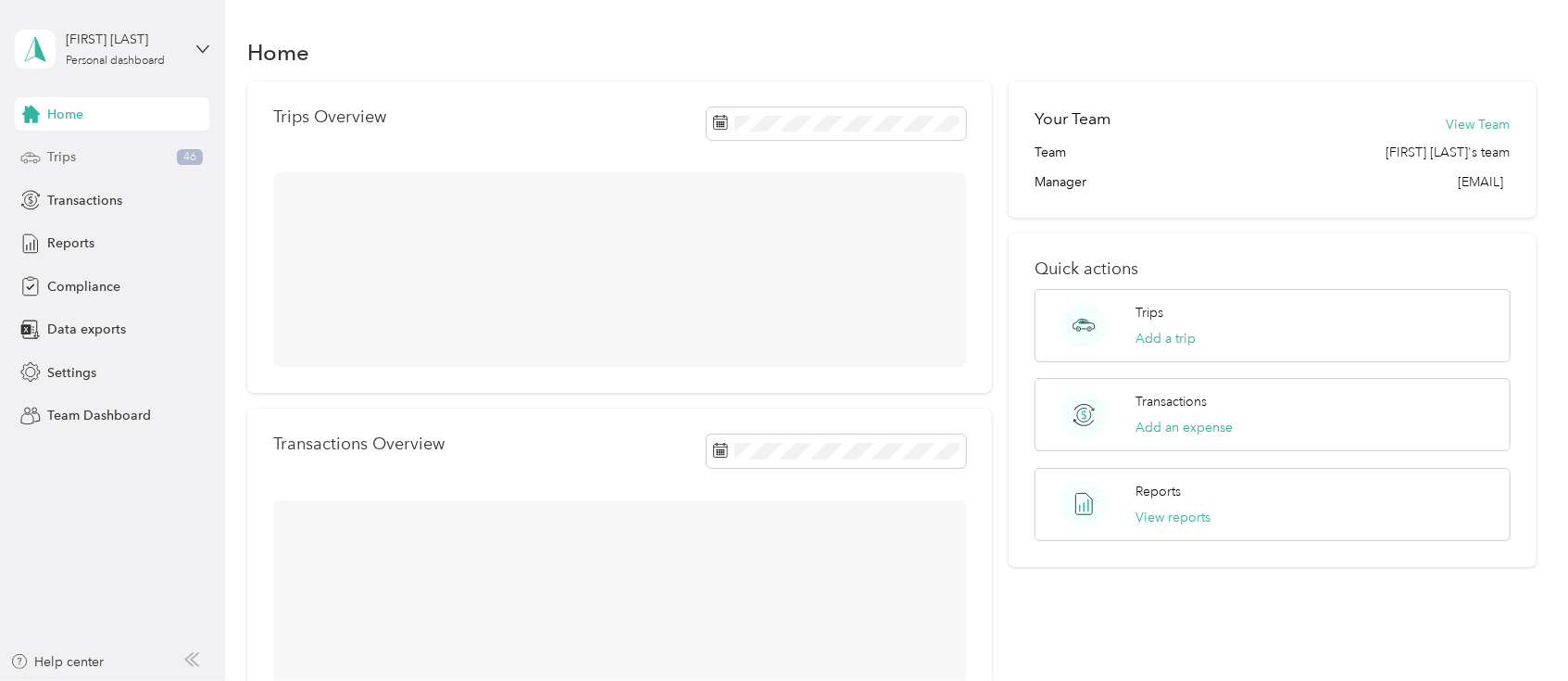 click on "Trips" at bounding box center [61, 157] 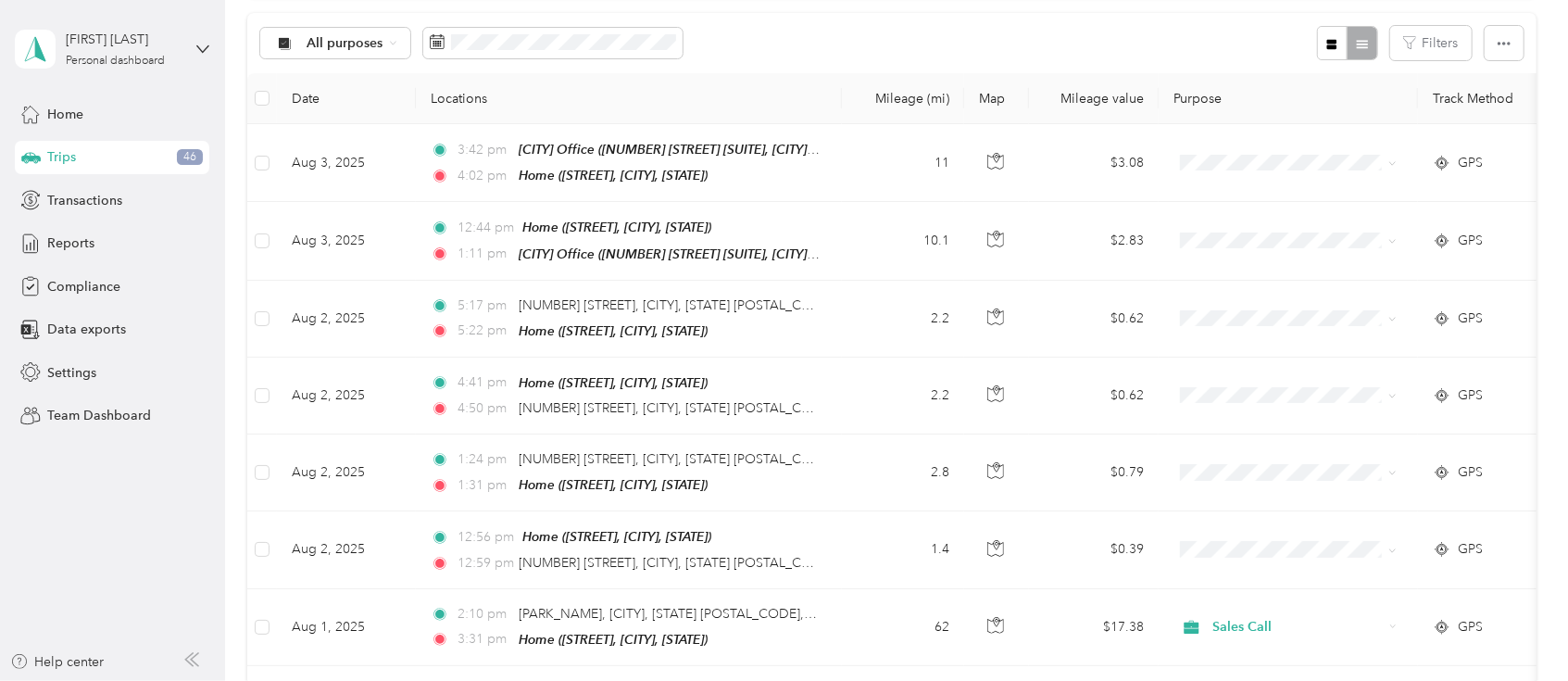 scroll, scrollTop: 182, scrollLeft: 0, axis: vertical 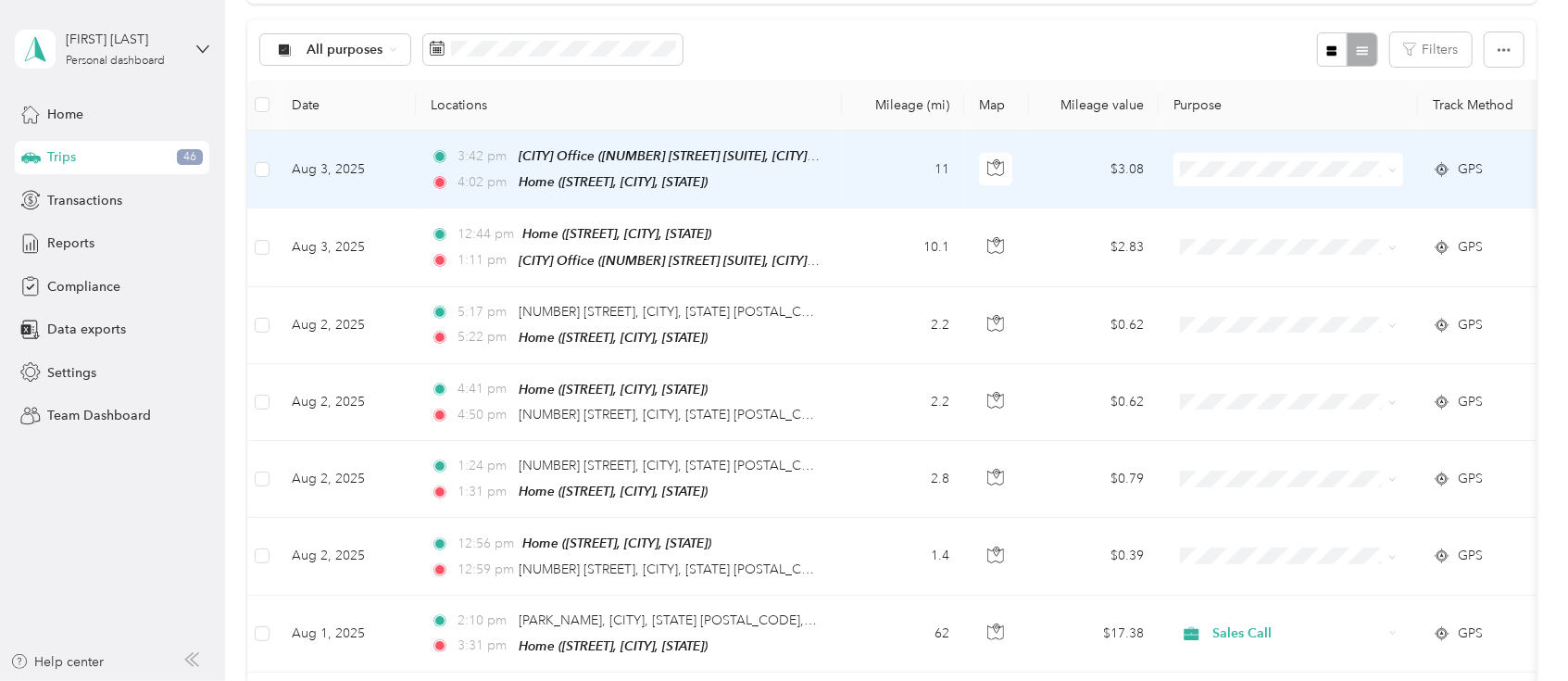 click on "Personal" at bounding box center (1305, 233) 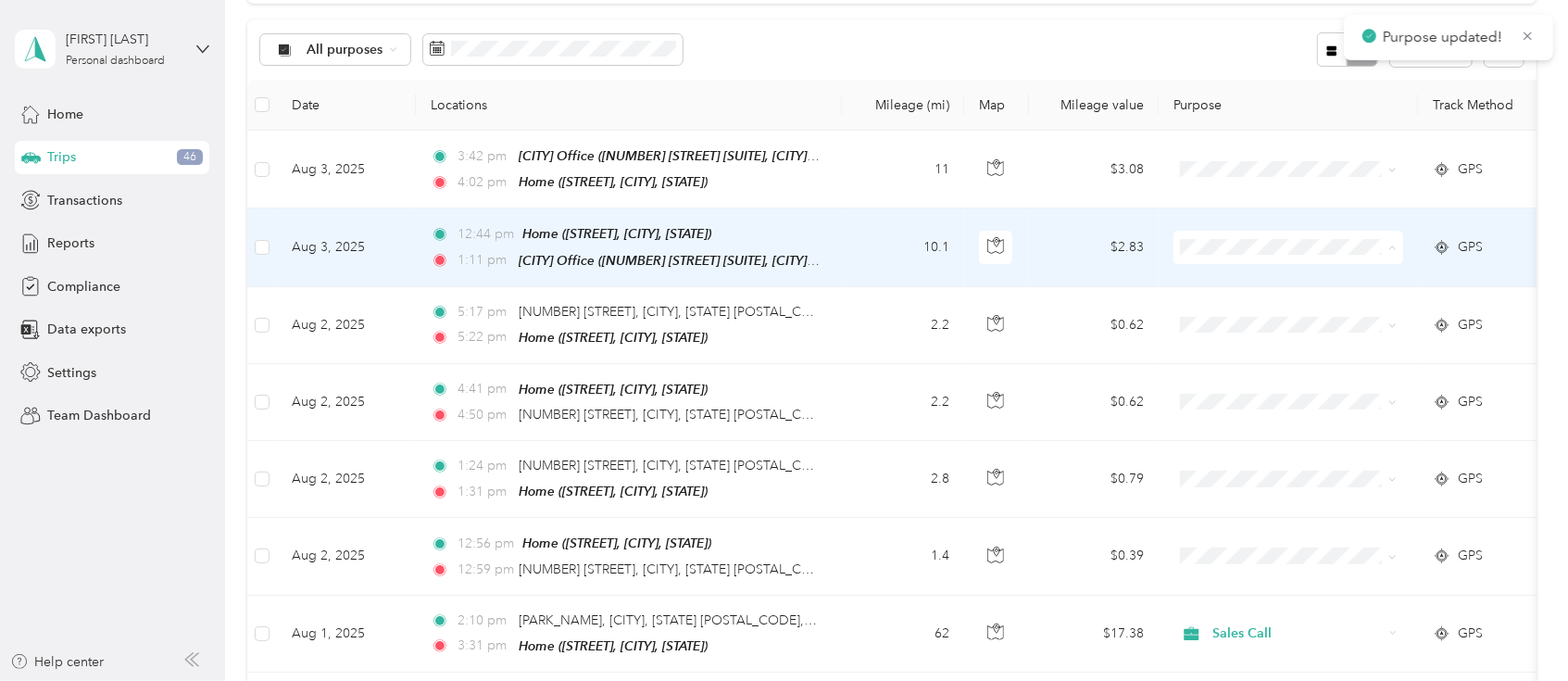 click on "Personal" at bounding box center (1305, 310) 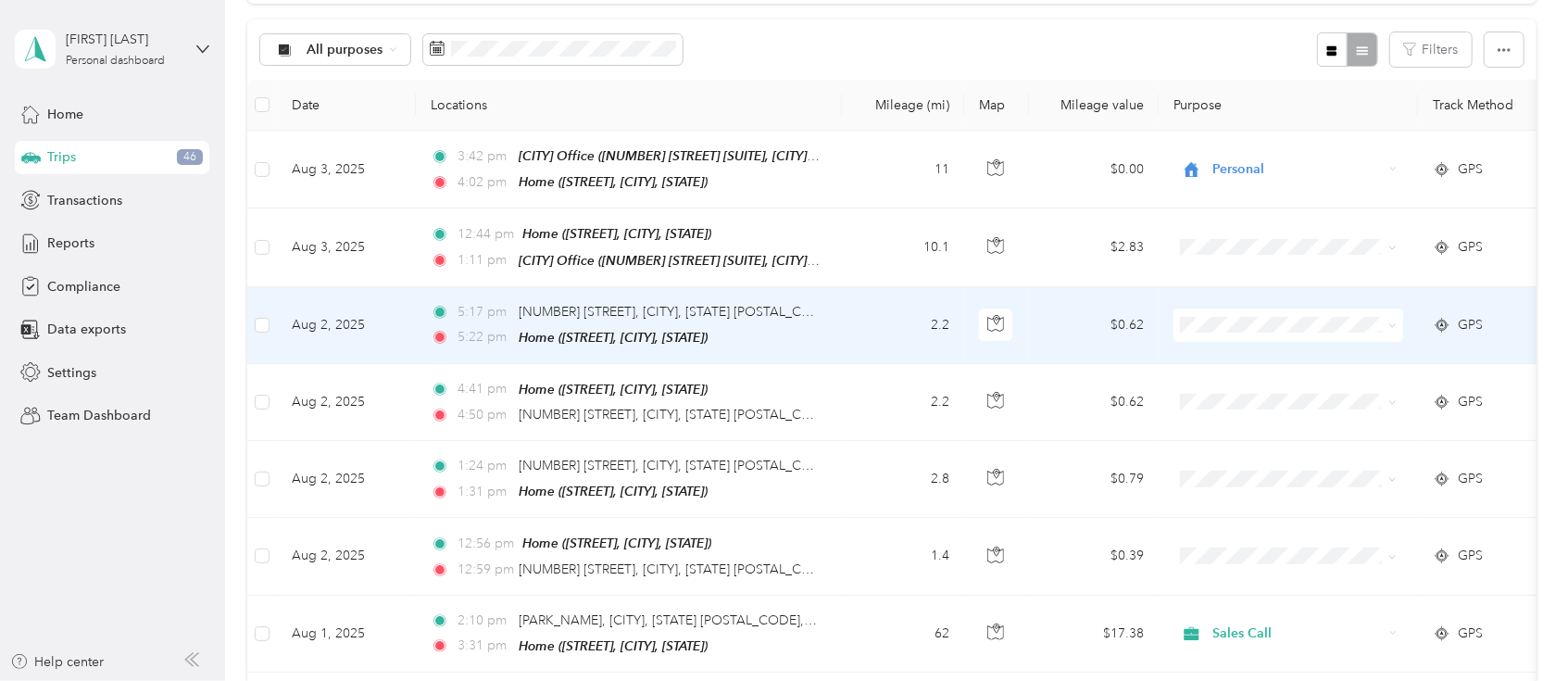 click on "Personal" at bounding box center (1288, 386) 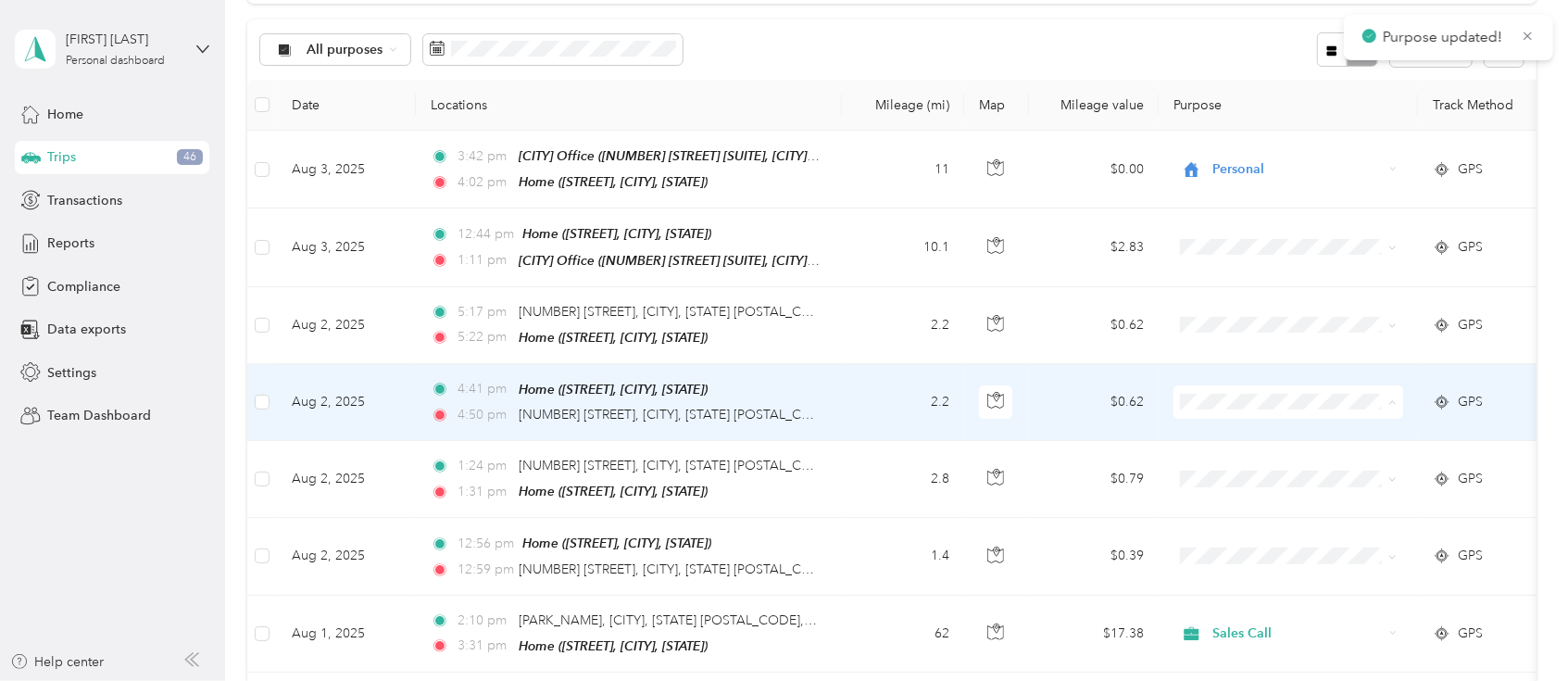 click on "Personal" at bounding box center (1305, 462) 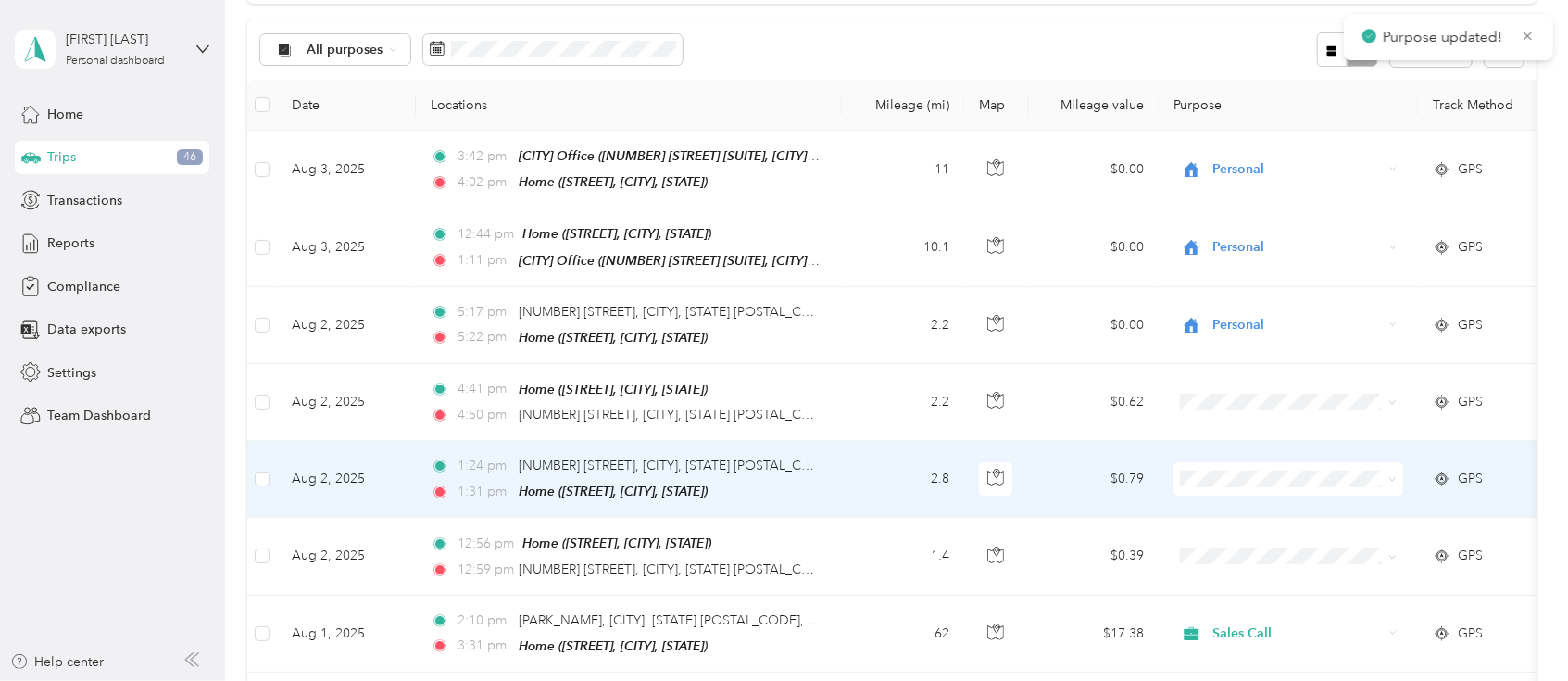 click on "Personal" at bounding box center (1288, 535) 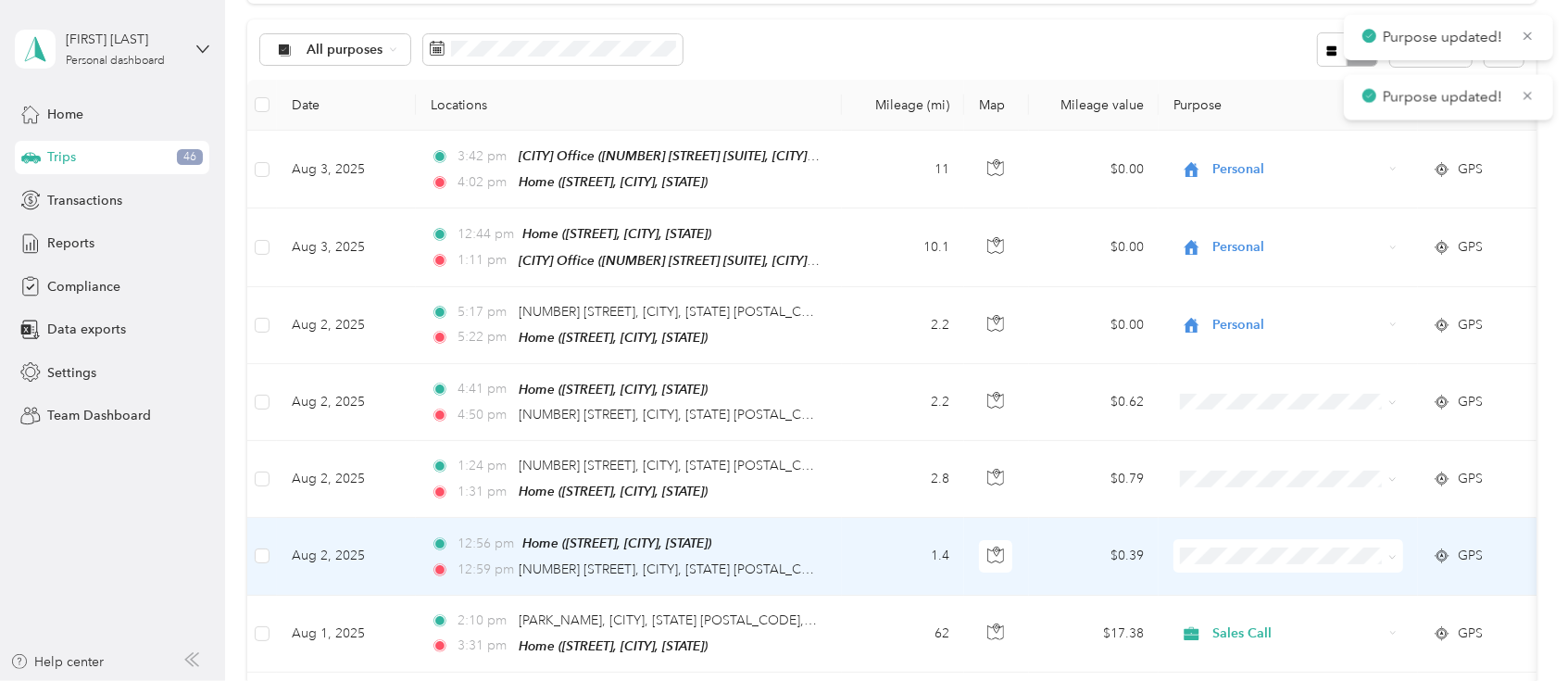 click at bounding box center (1288, 556) 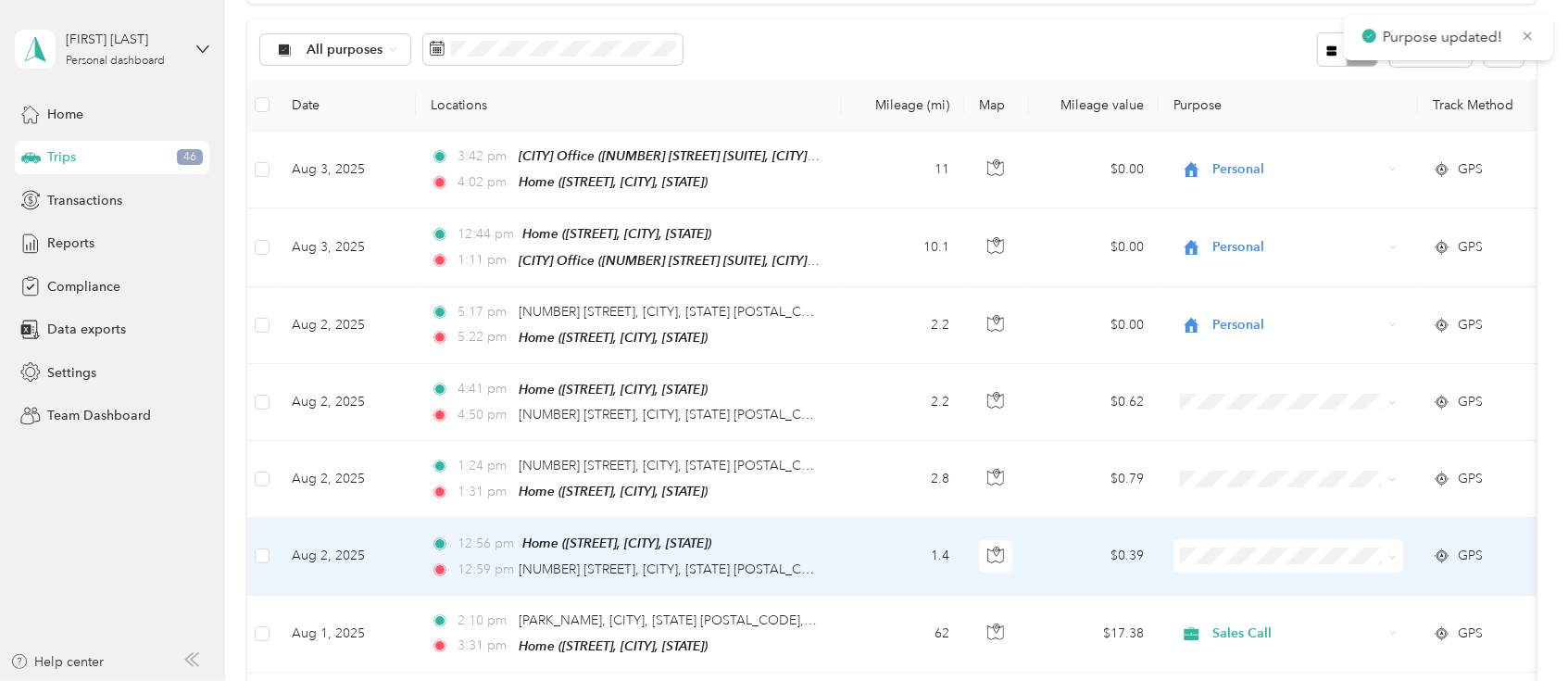 click on "Personal" at bounding box center (1305, 612) 